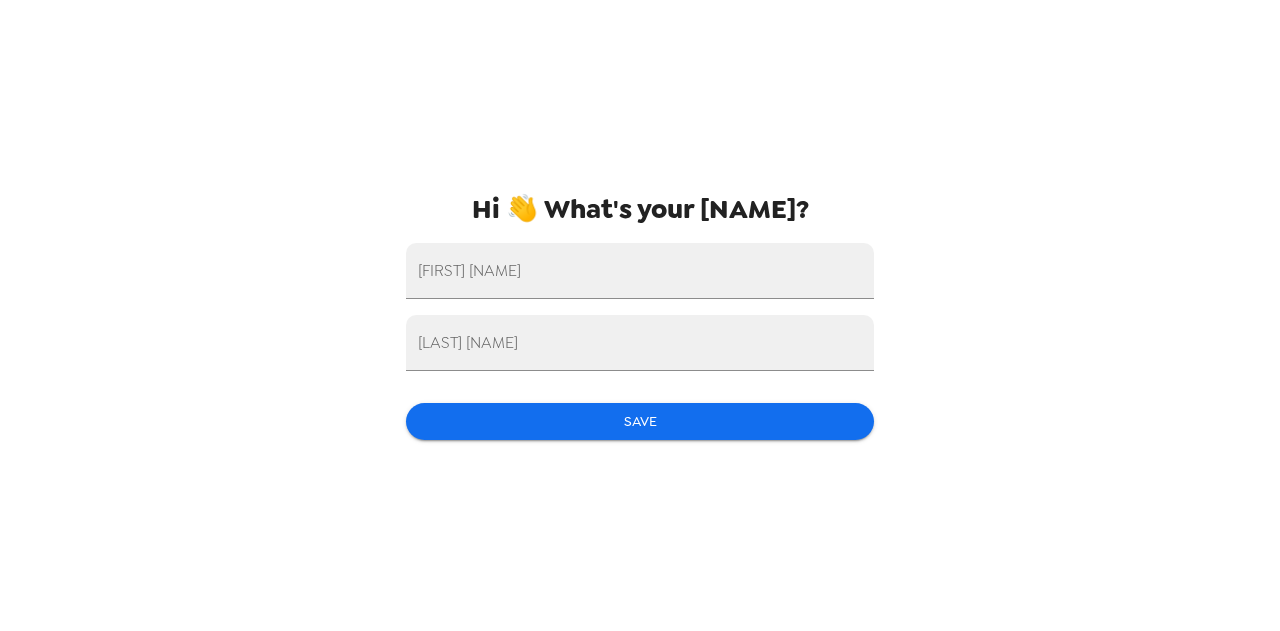 scroll, scrollTop: 0, scrollLeft: 0, axis: both 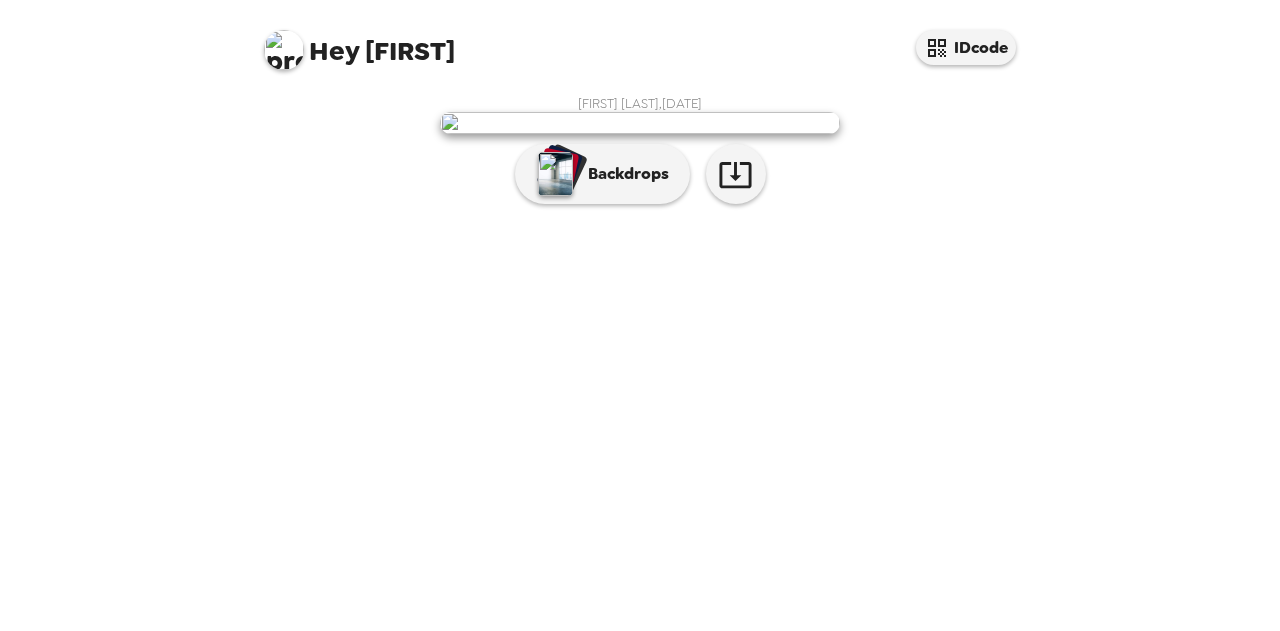 drag, startPoint x: 0, startPoint y: 0, endPoint x: 602, endPoint y: 241, distance: 648.4481 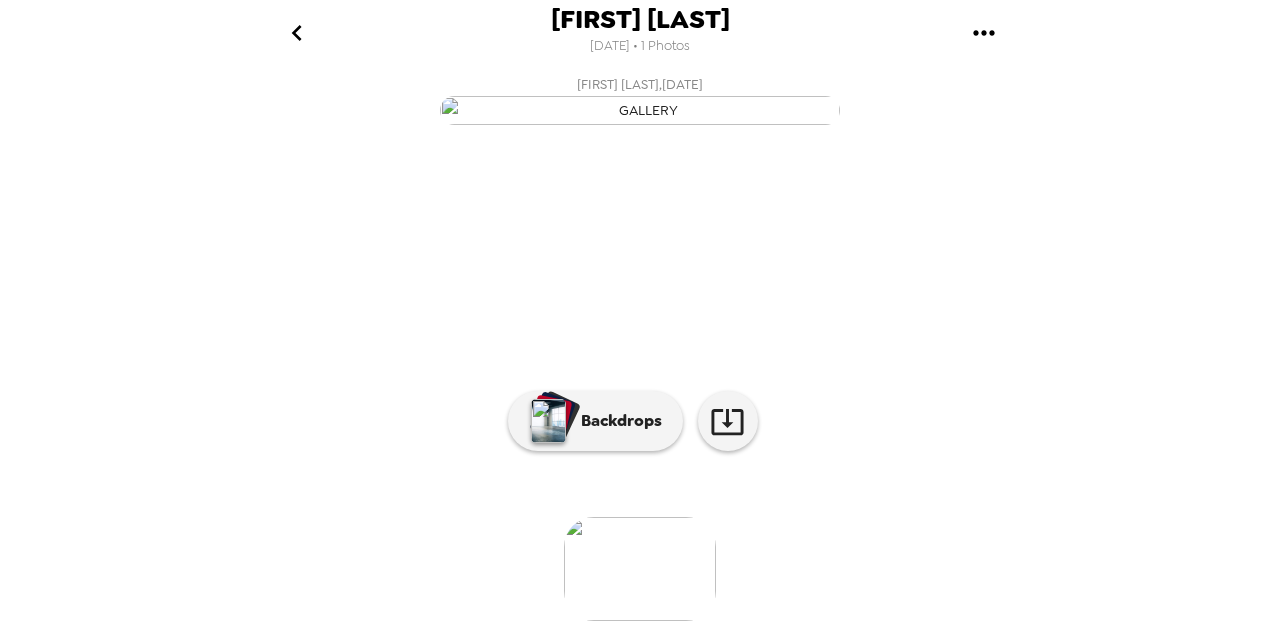 scroll, scrollTop: 204, scrollLeft: 0, axis: vertical 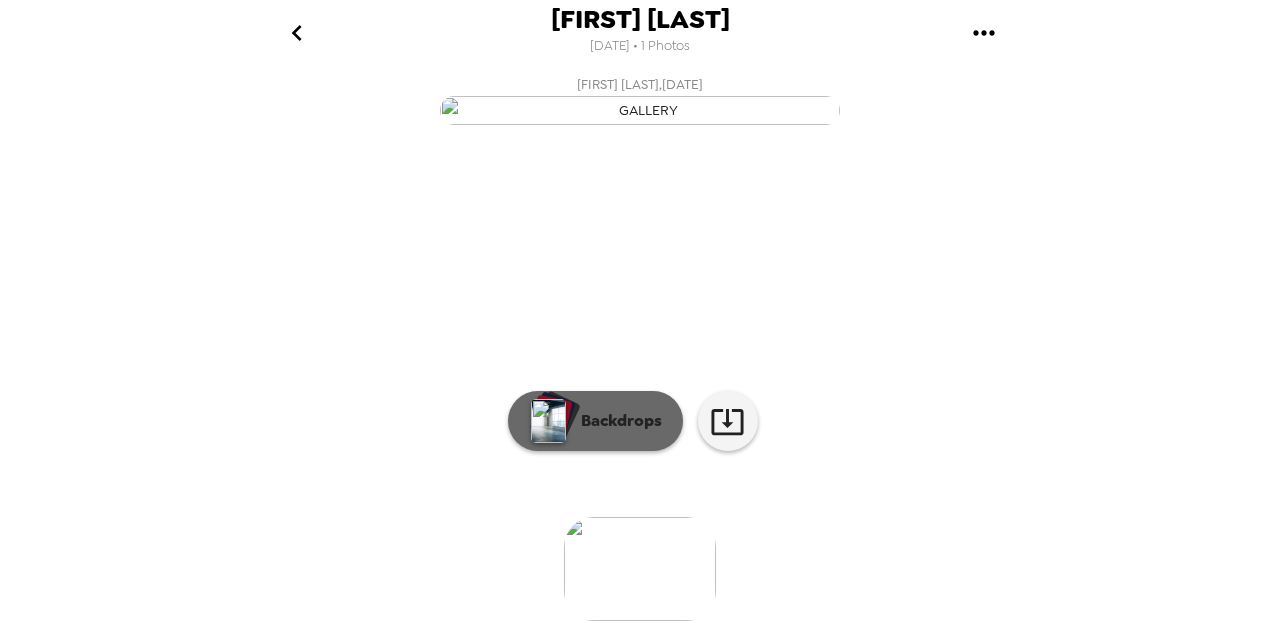 click on "Backdrops" at bounding box center (616, 421) 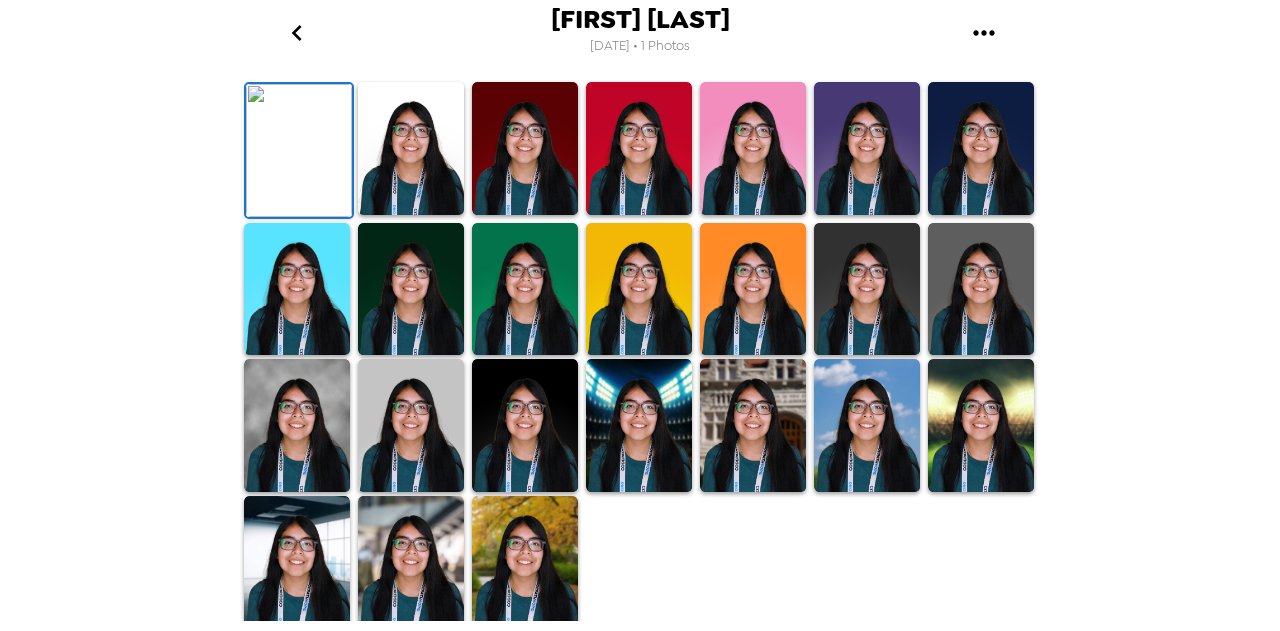scroll, scrollTop: 204, scrollLeft: 0, axis: vertical 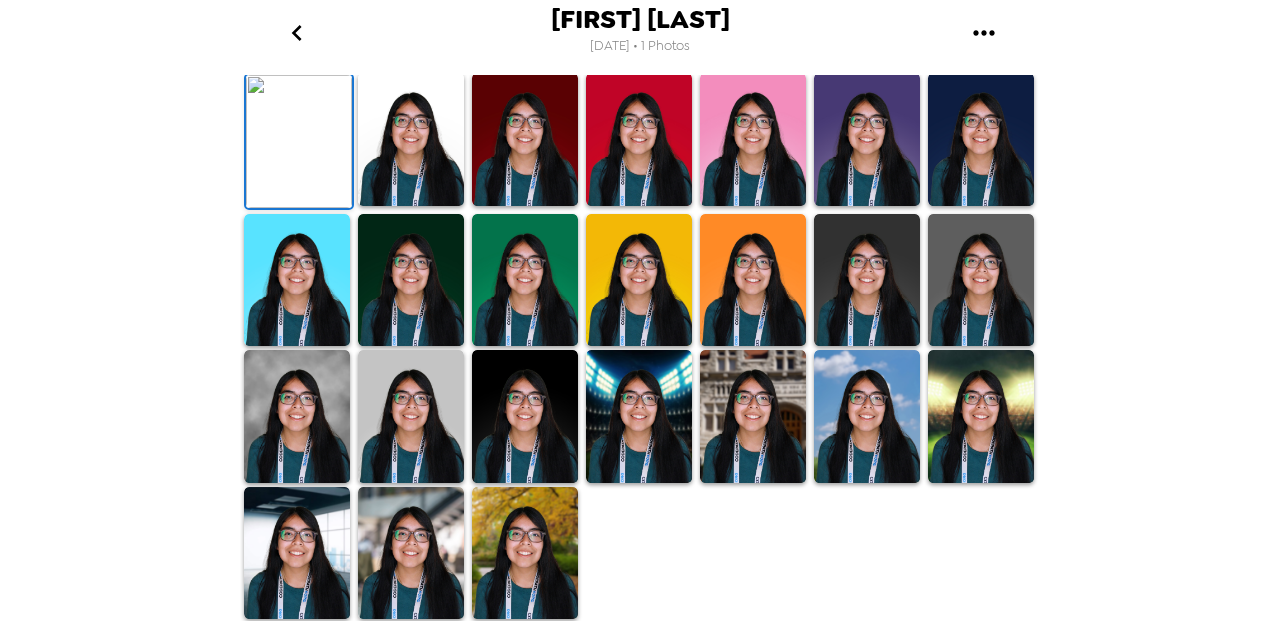 click at bounding box center (411, 139) 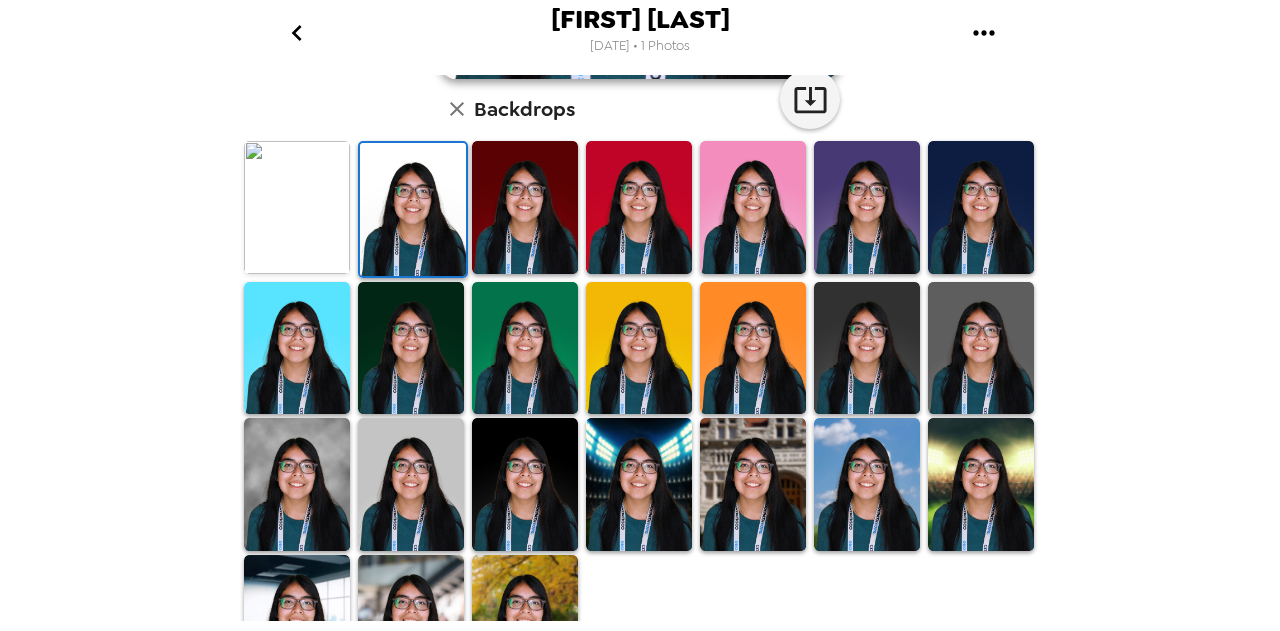 scroll, scrollTop: 488, scrollLeft: 0, axis: vertical 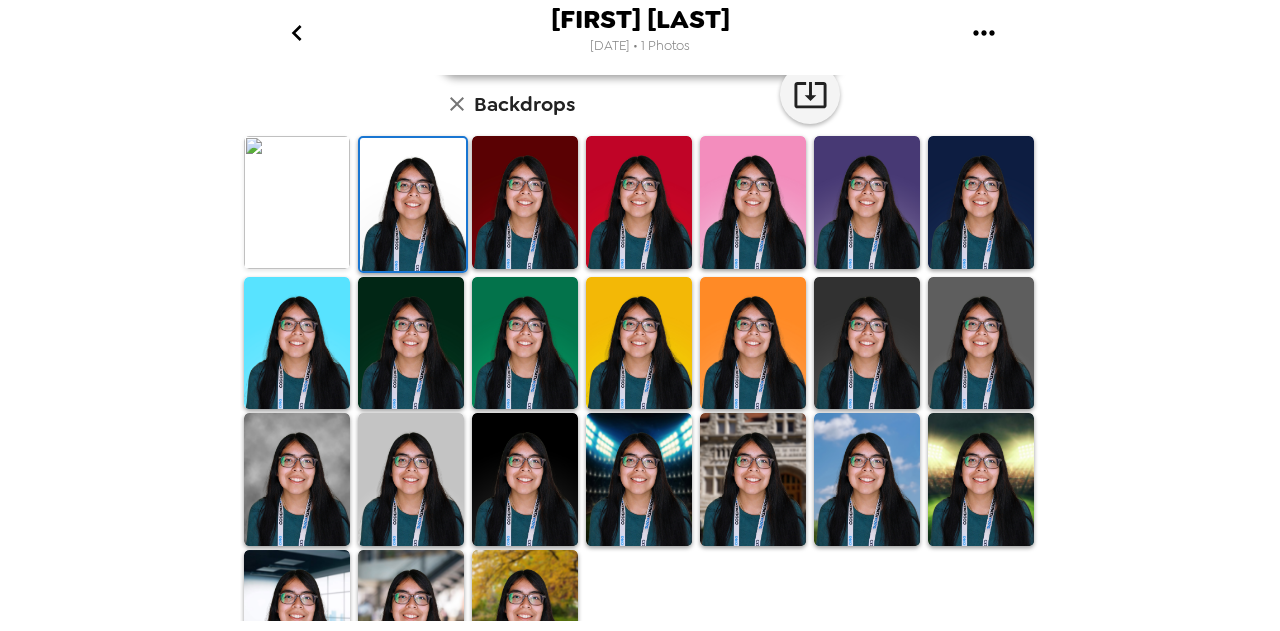 click at bounding box center [525, 202] 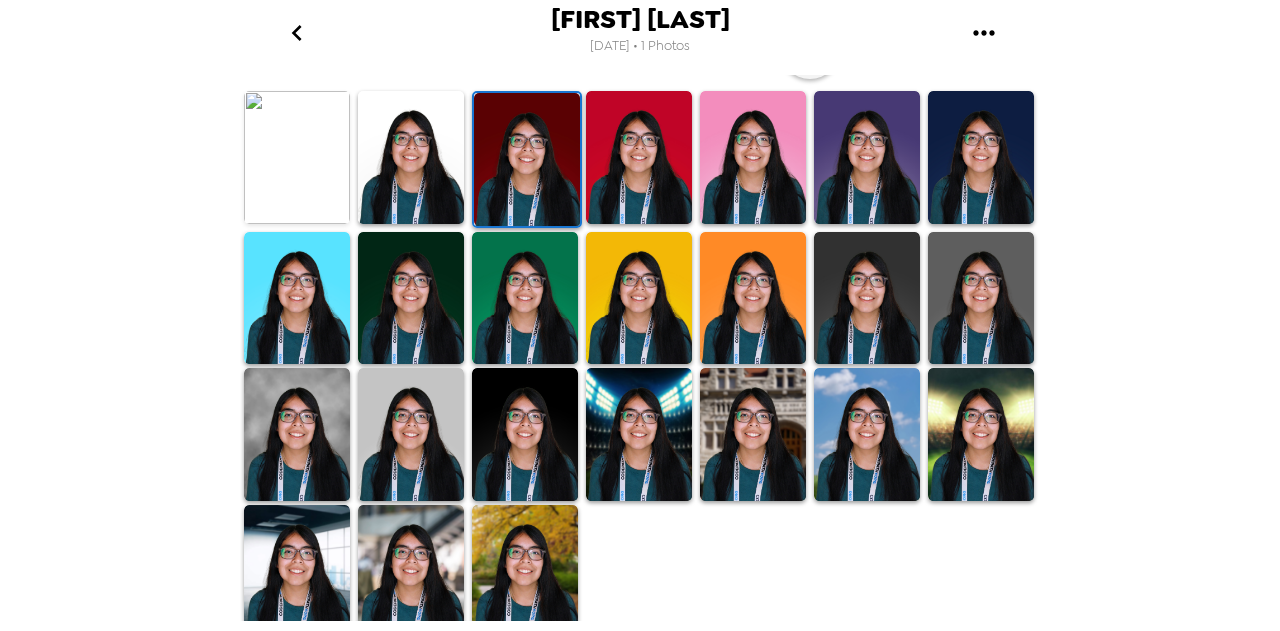 scroll, scrollTop: 541, scrollLeft: 0, axis: vertical 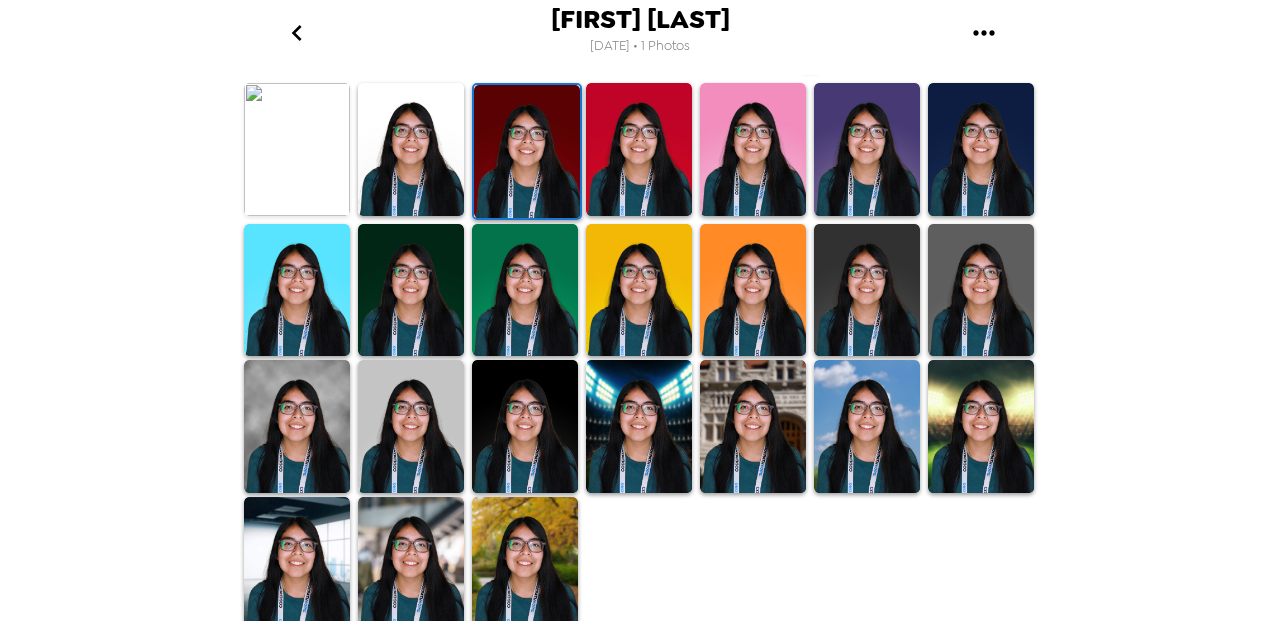 click at bounding box center (525, 563) 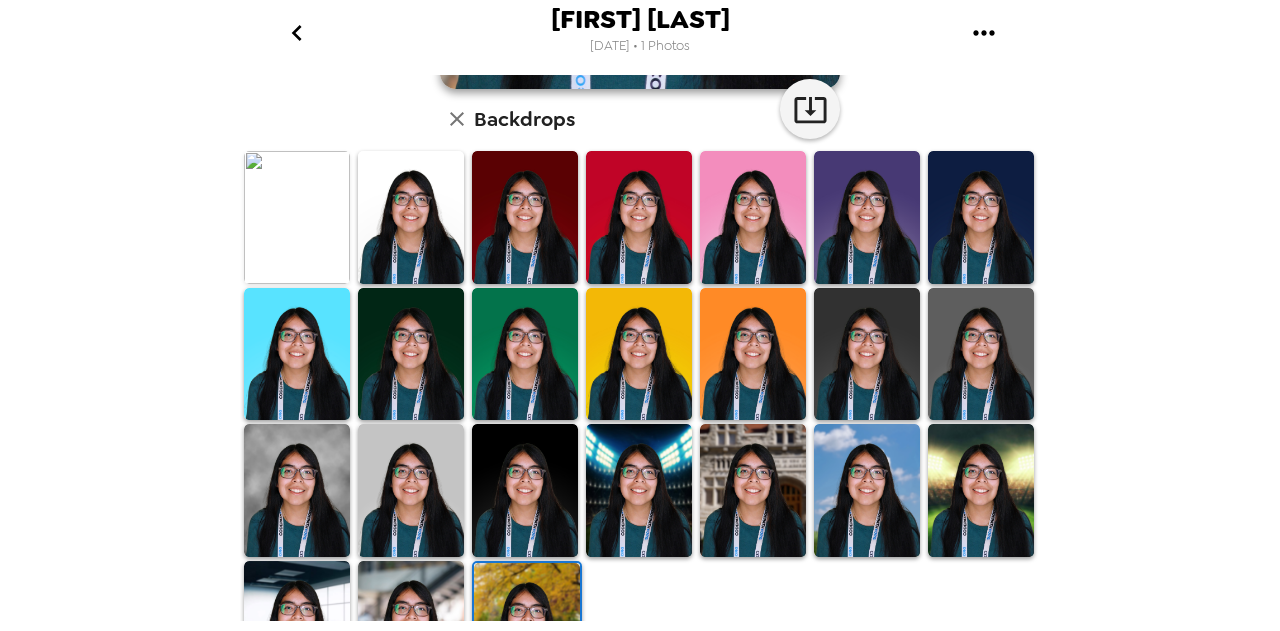scroll, scrollTop: 541, scrollLeft: 0, axis: vertical 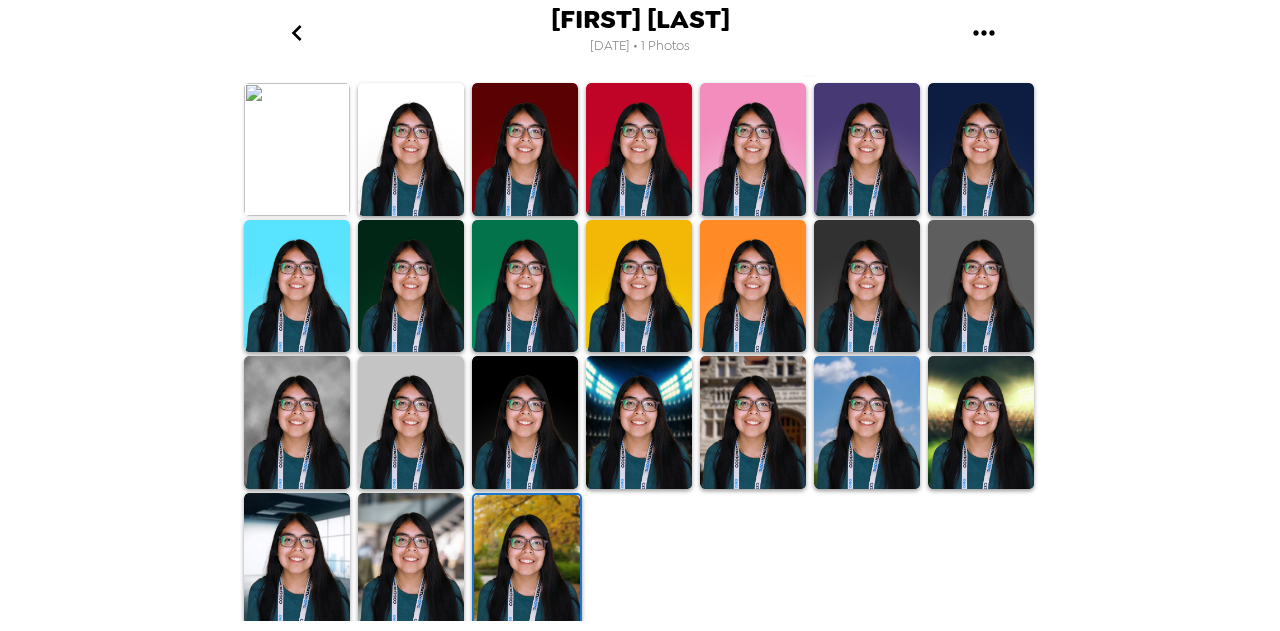 click at bounding box center (297, 149) 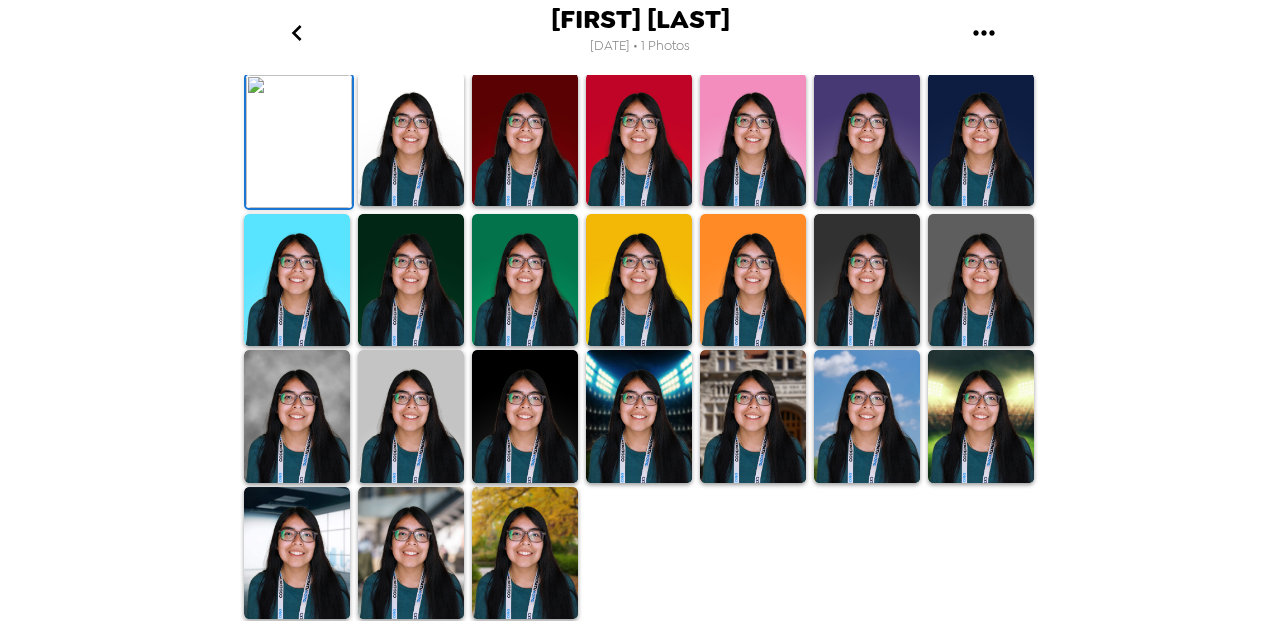 scroll, scrollTop: 0, scrollLeft: 0, axis: both 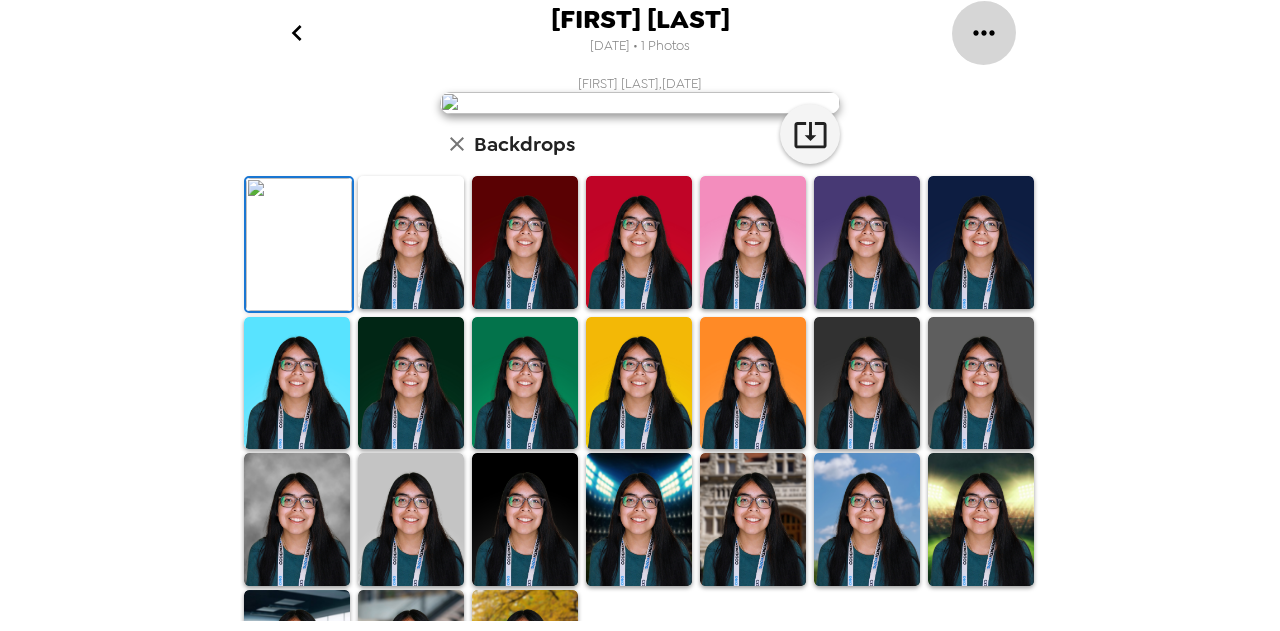 click 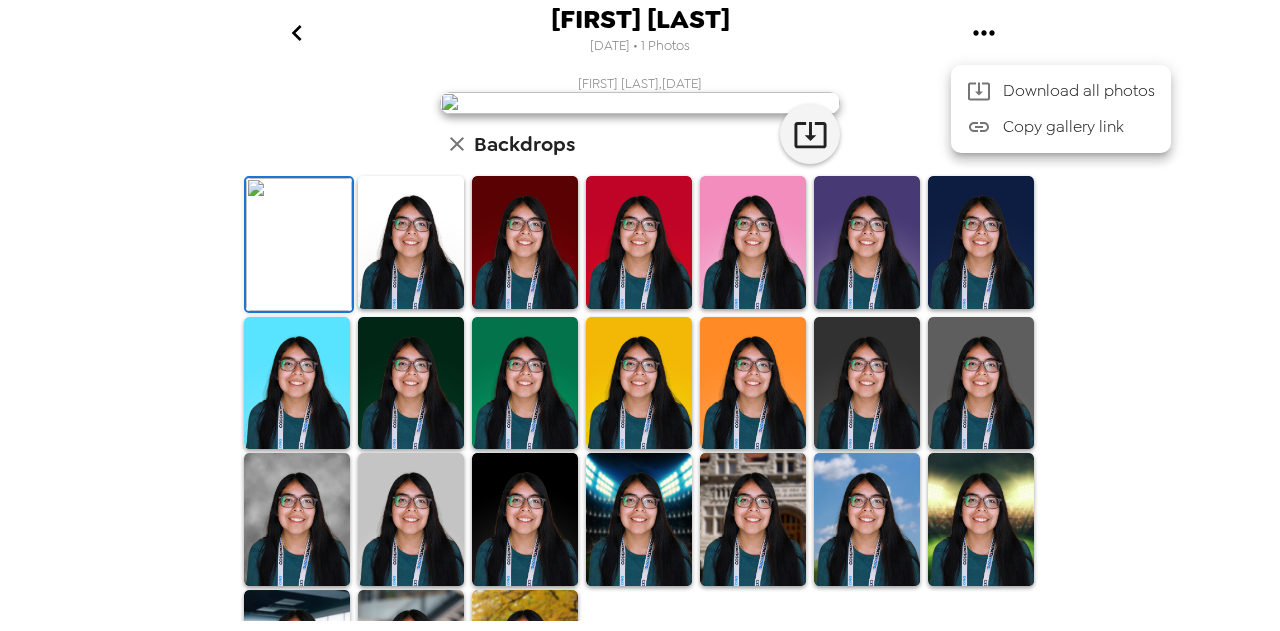 click at bounding box center [640, 315] 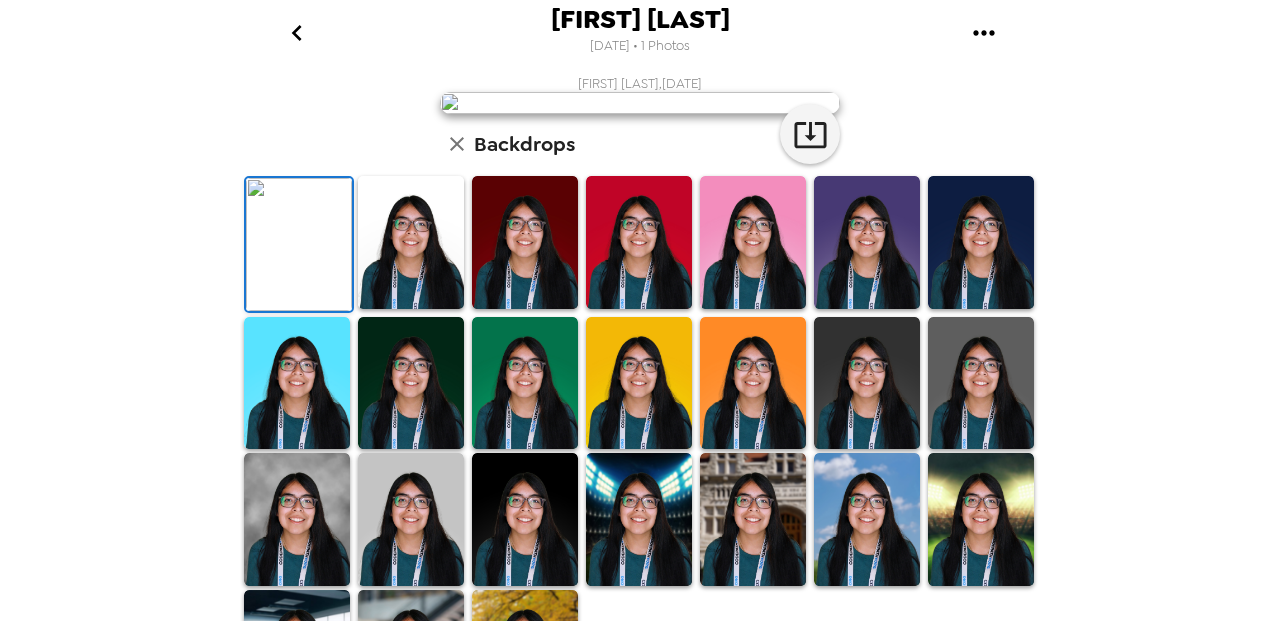 scroll, scrollTop: 541, scrollLeft: 0, axis: vertical 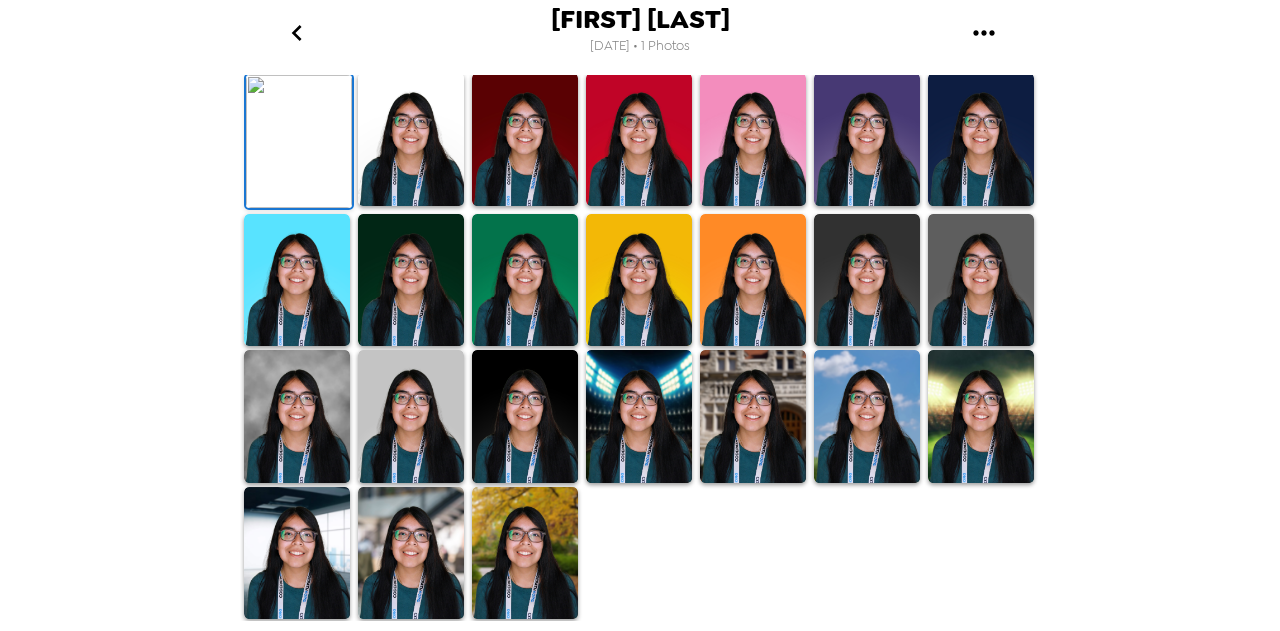 click at bounding box center [525, 553] 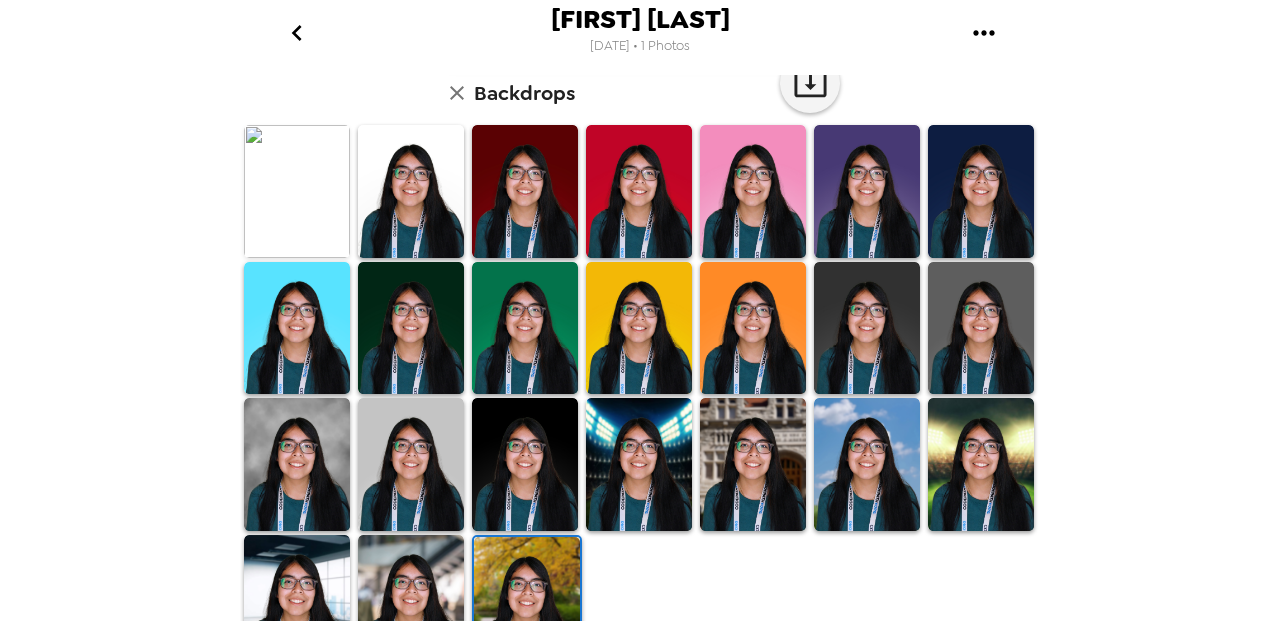 scroll, scrollTop: 541, scrollLeft: 0, axis: vertical 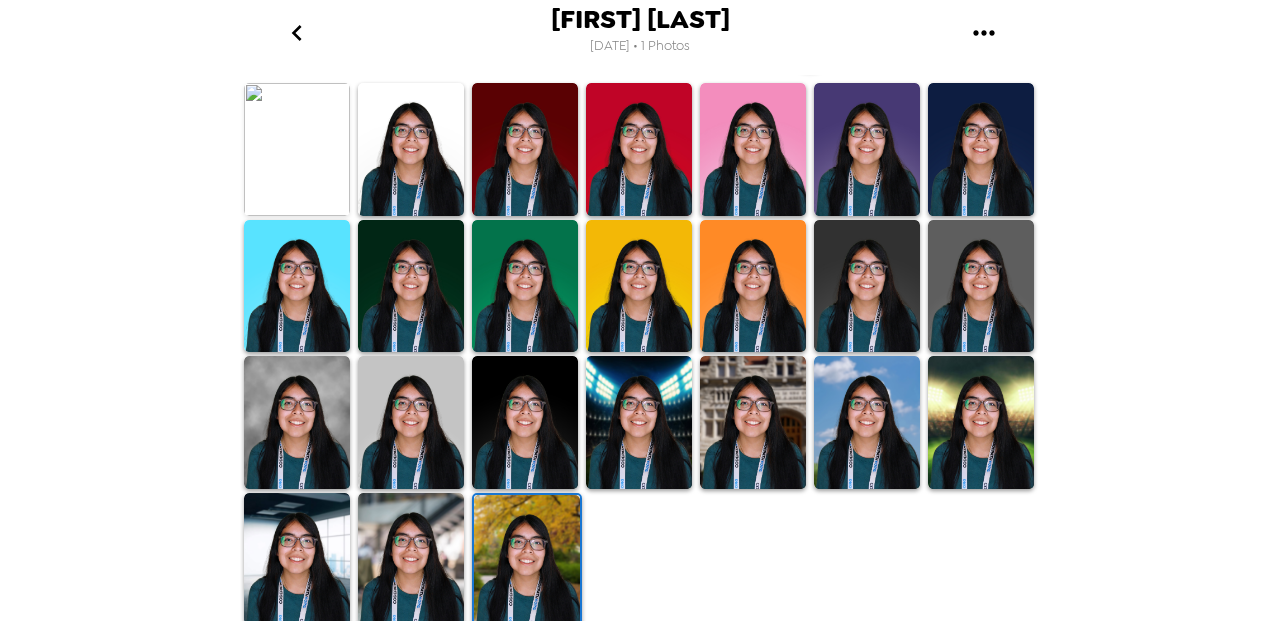 click at bounding box center [753, 422] 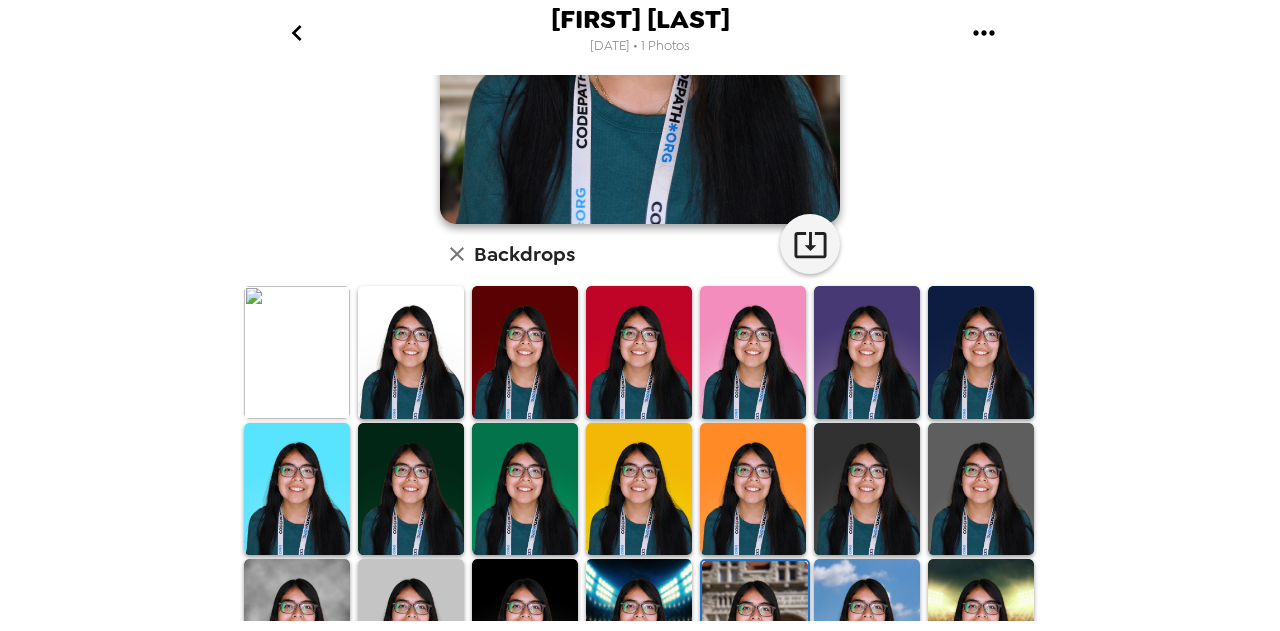 scroll, scrollTop: 541, scrollLeft: 0, axis: vertical 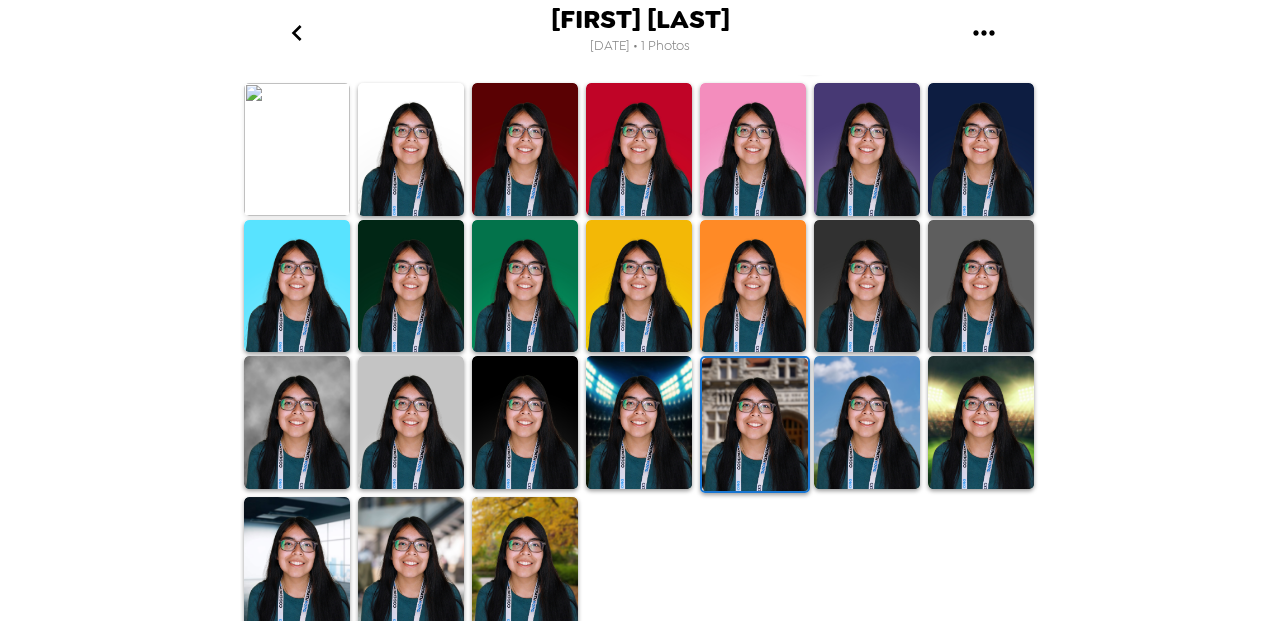 click at bounding box center (297, 149) 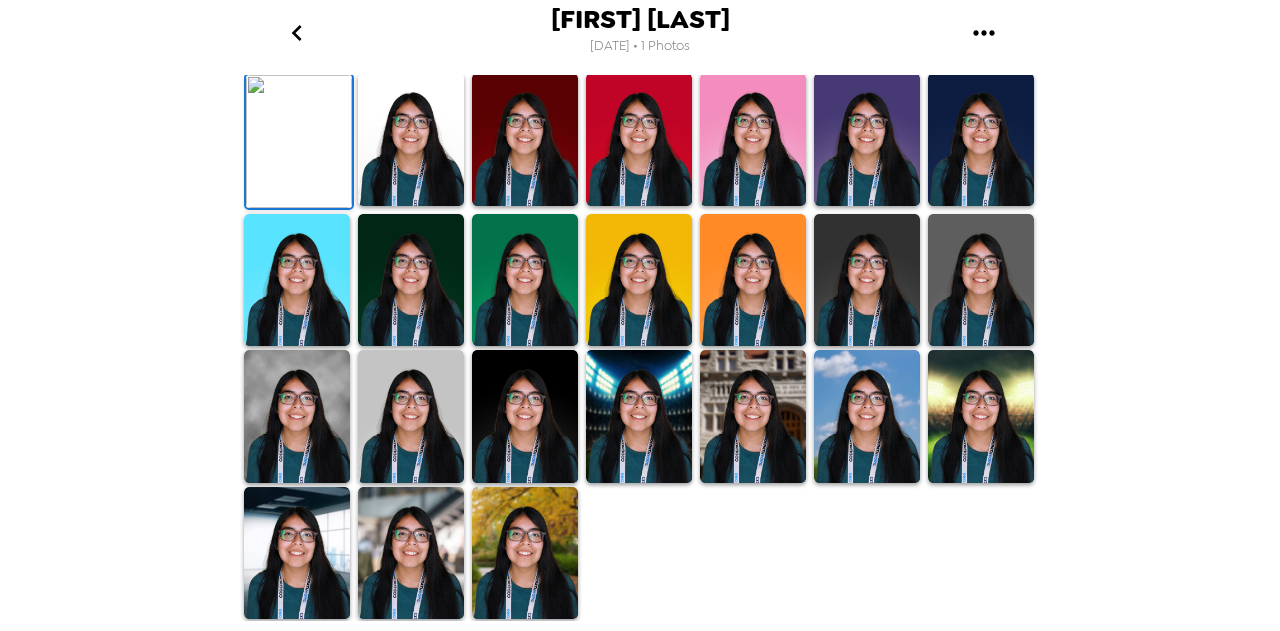 scroll, scrollTop: 176, scrollLeft: 0, axis: vertical 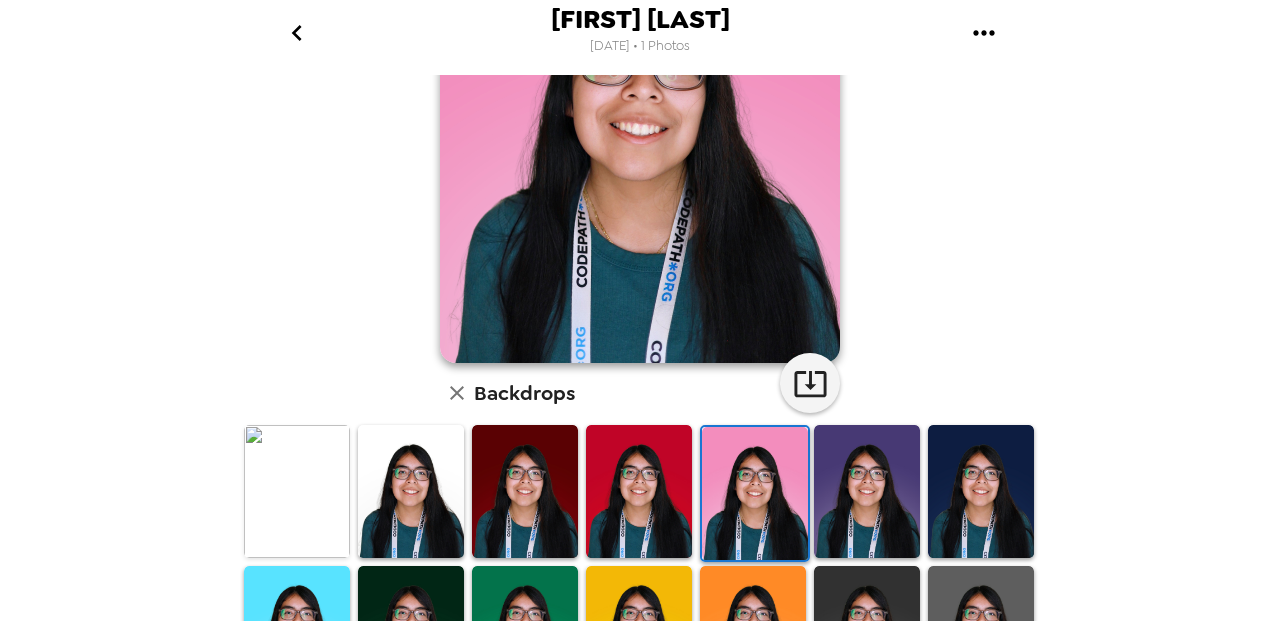 click at bounding box center (297, 491) 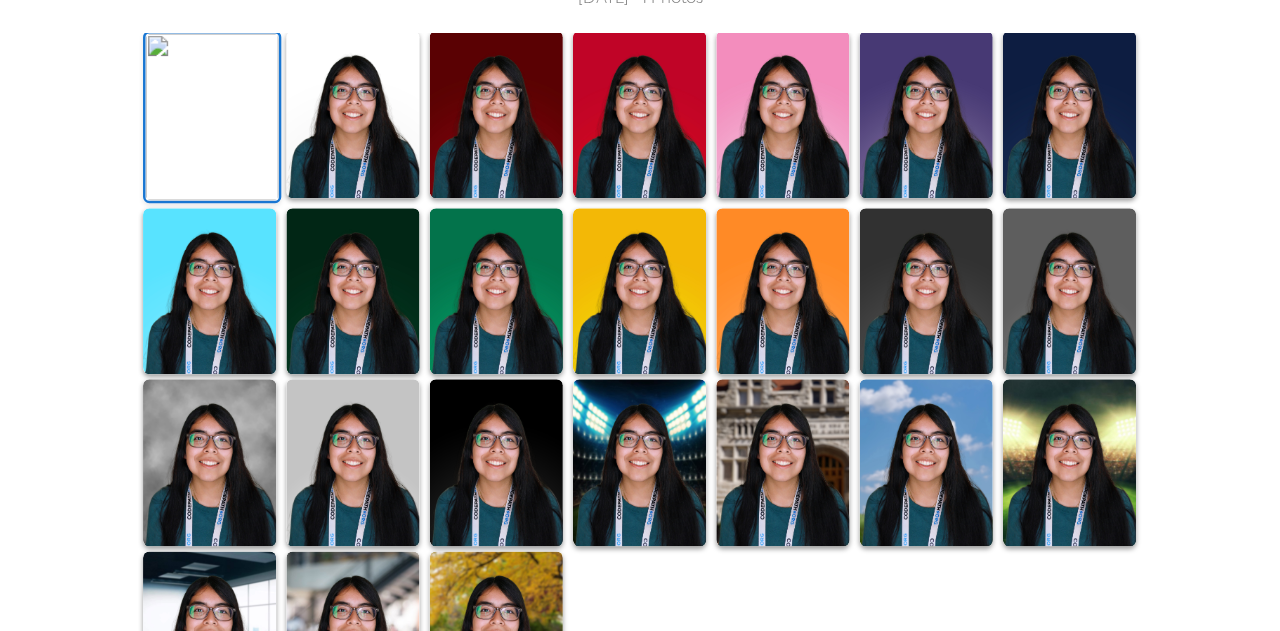 scroll, scrollTop: 486, scrollLeft: 0, axis: vertical 